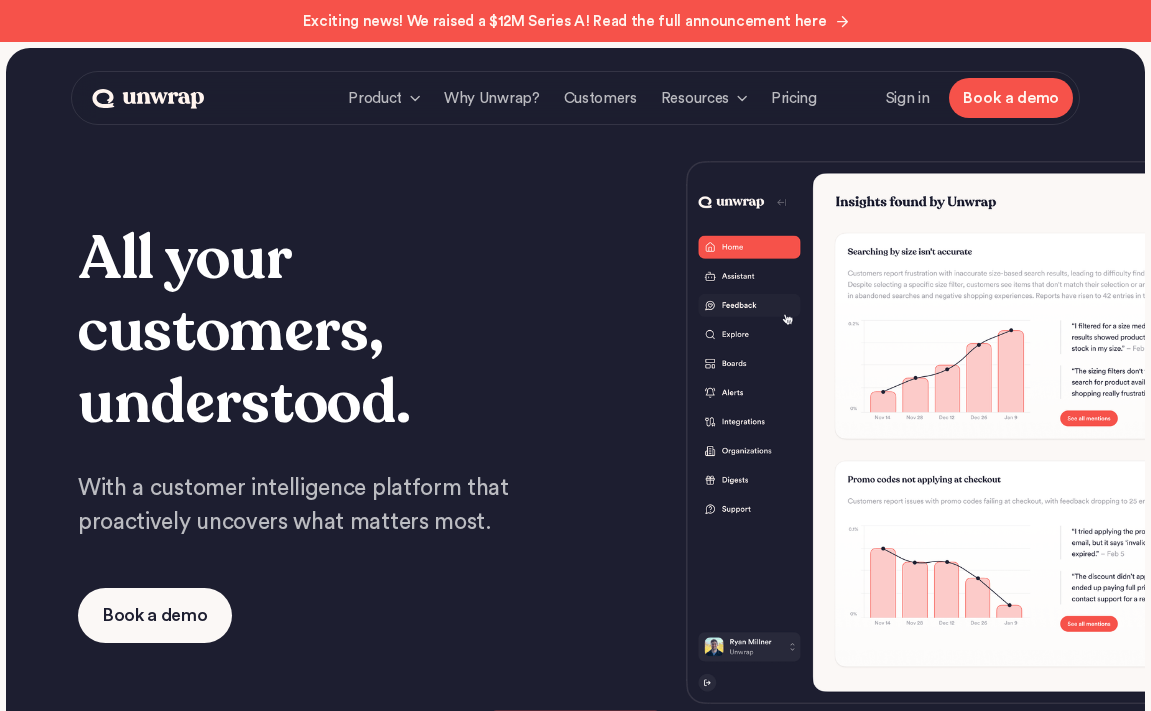 scroll, scrollTop: 0, scrollLeft: 0, axis: both 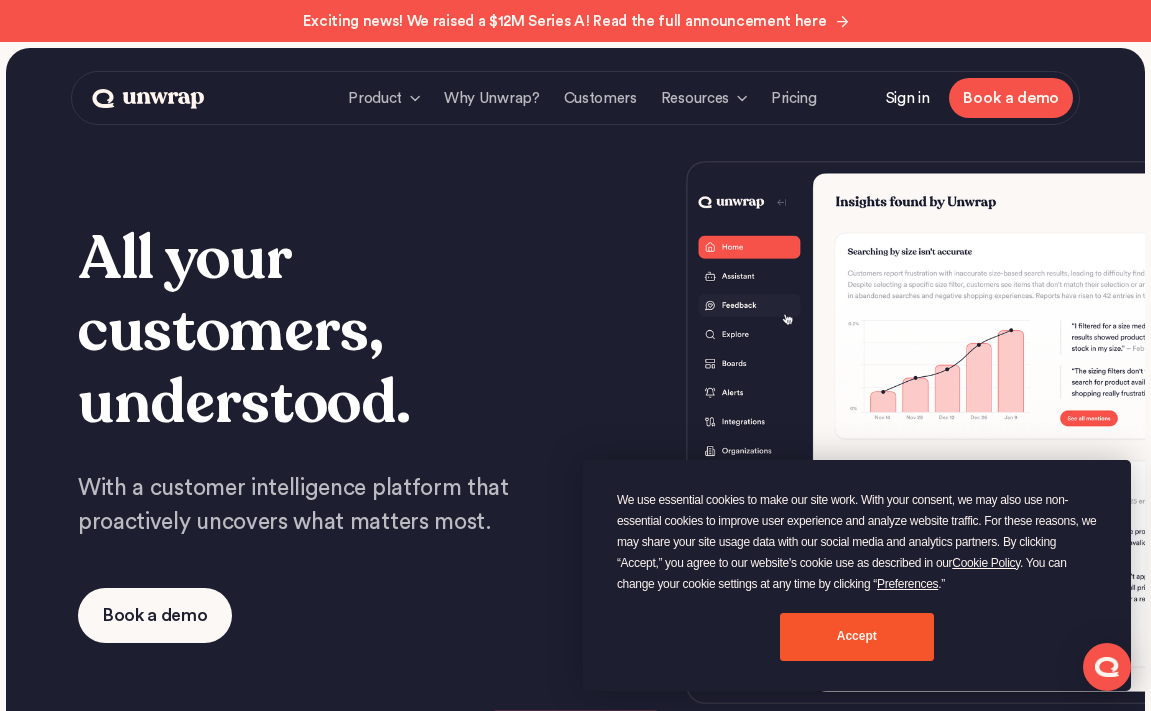 click on "Sign in" at bounding box center (908, 98) 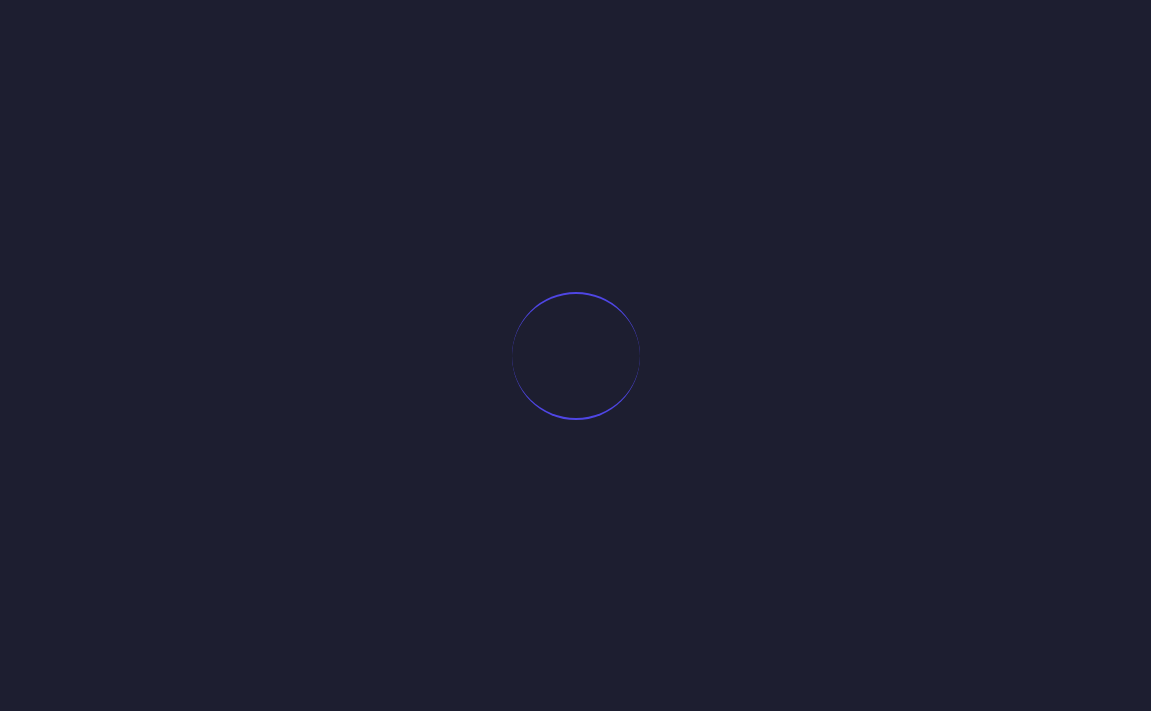 scroll, scrollTop: 0, scrollLeft: 0, axis: both 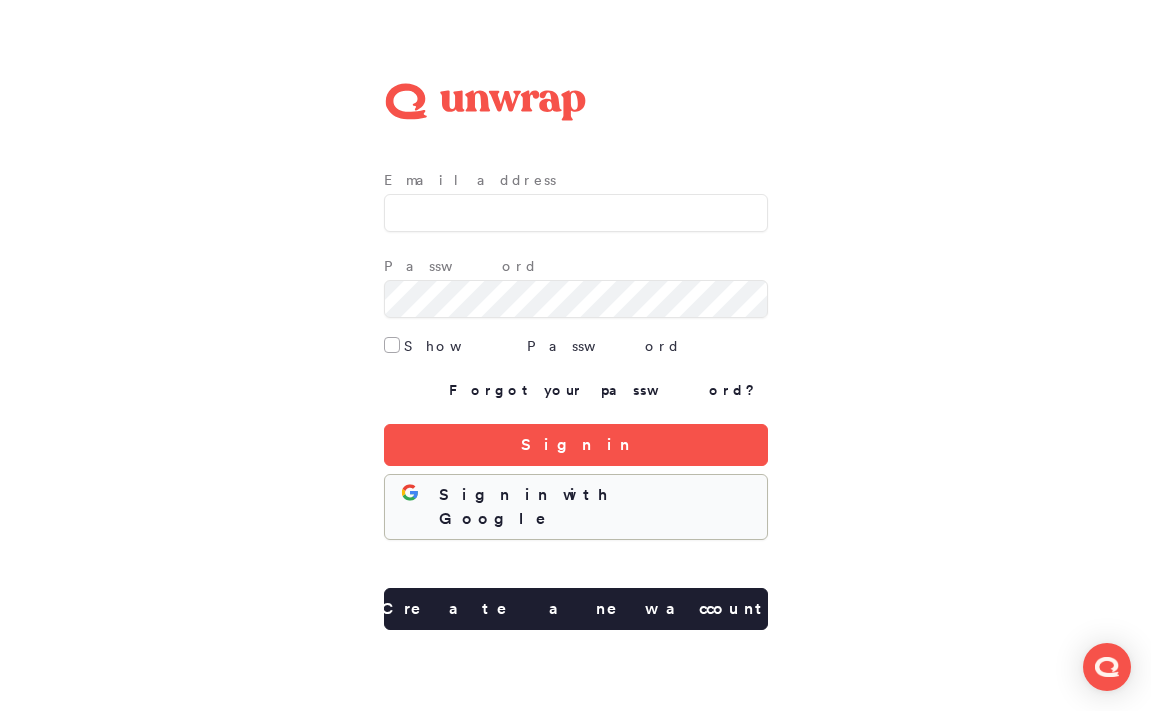 click on "Sign in with Google" at bounding box center [594, 507] 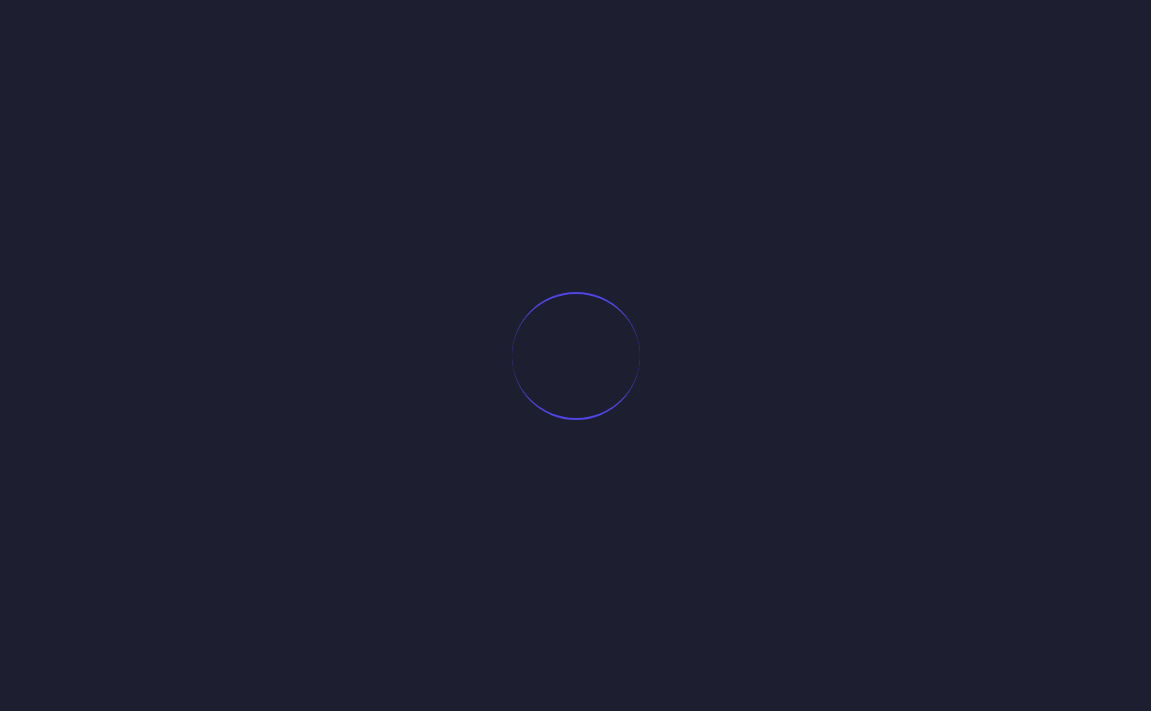 scroll, scrollTop: 0, scrollLeft: 0, axis: both 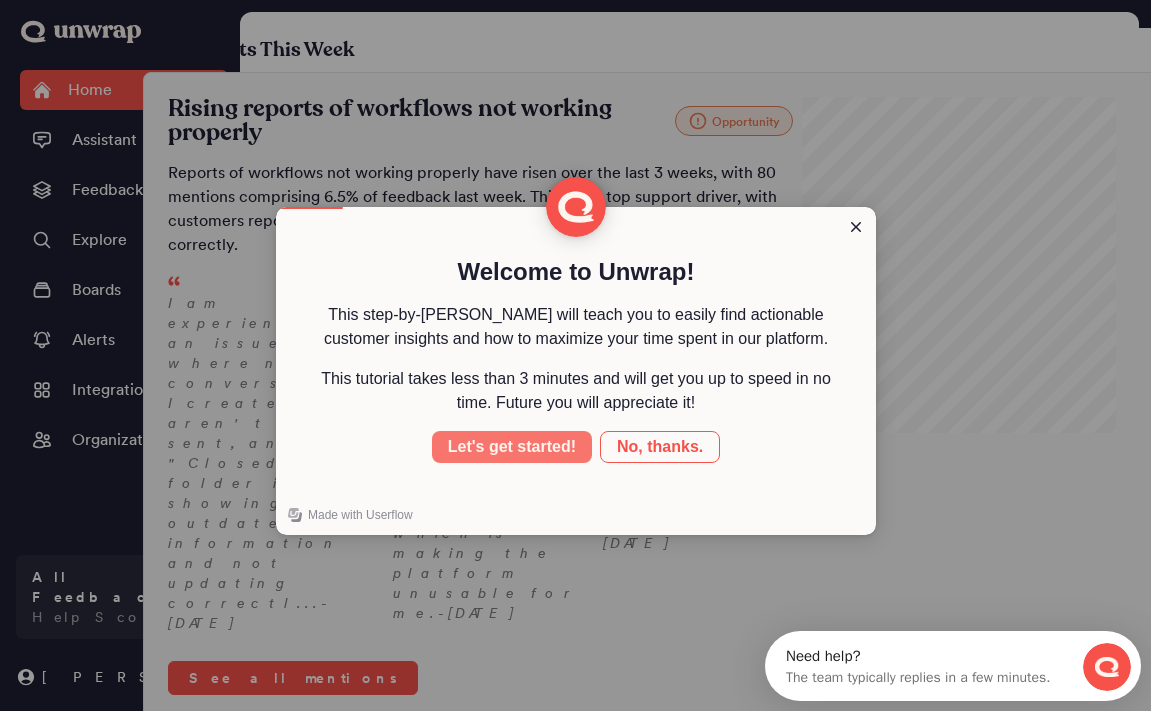 click on "Let's get started!" at bounding box center [512, 447] 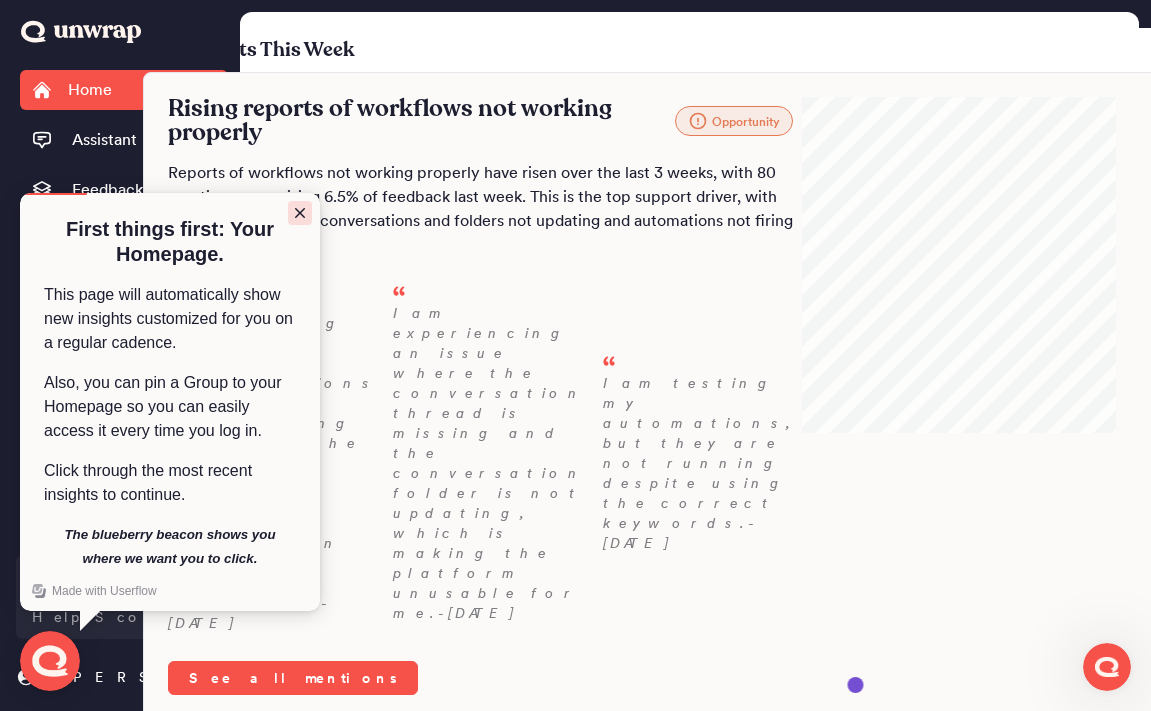 click 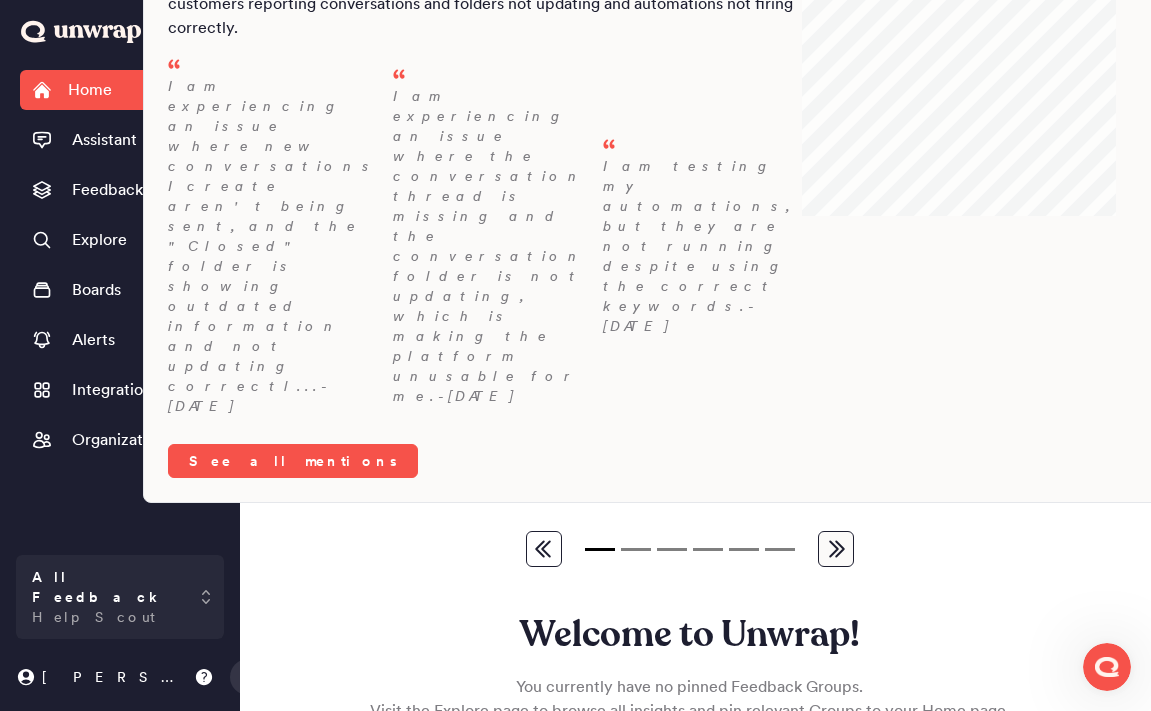scroll, scrollTop: 0, scrollLeft: 0, axis: both 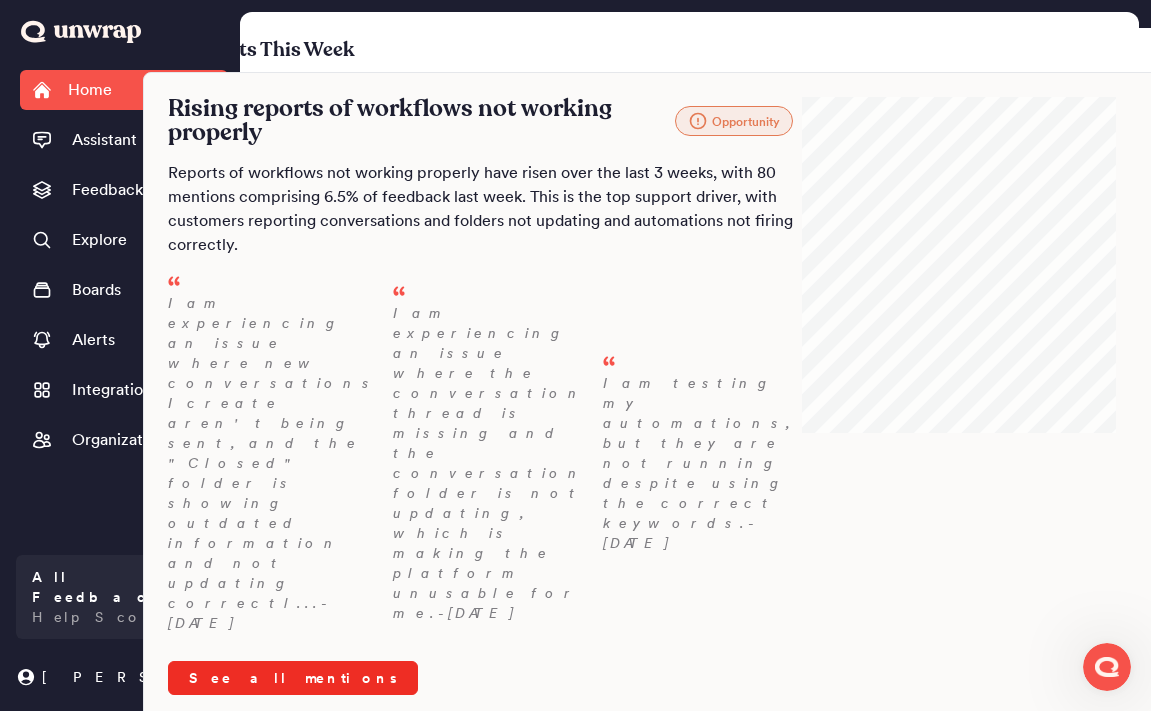 click on "See all mentions" at bounding box center (293, 678) 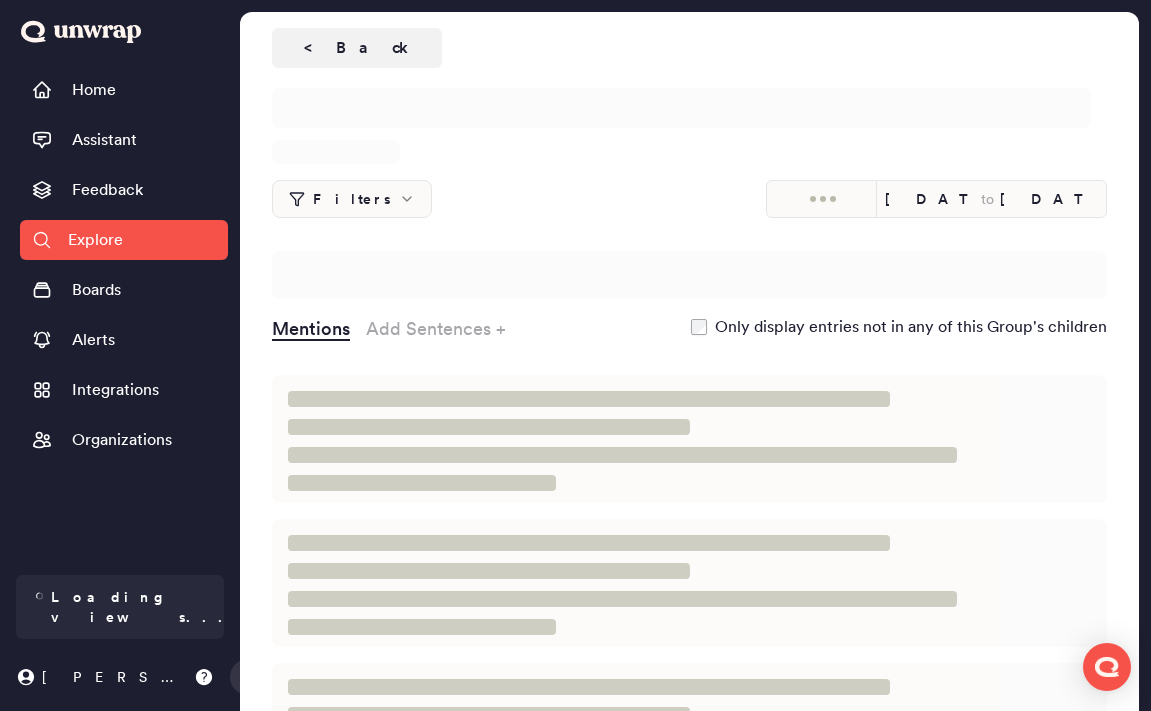 scroll, scrollTop: 0, scrollLeft: 0, axis: both 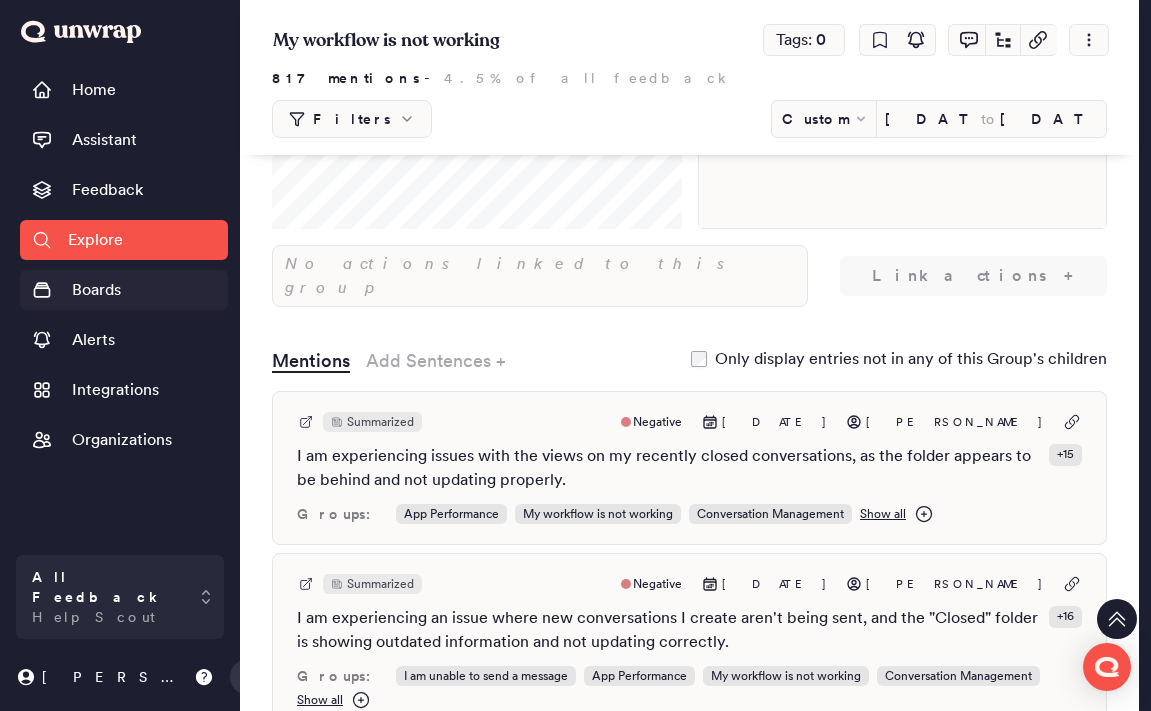 click on "Boards" at bounding box center [96, 290] 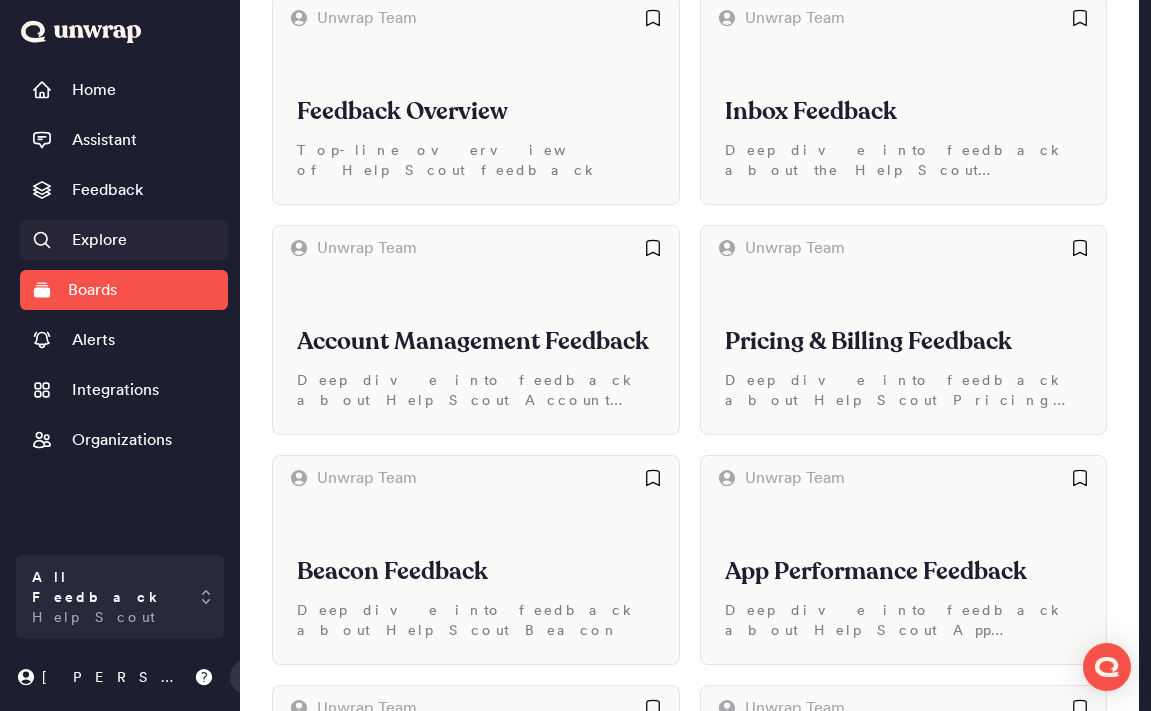 scroll, scrollTop: 269, scrollLeft: 0, axis: vertical 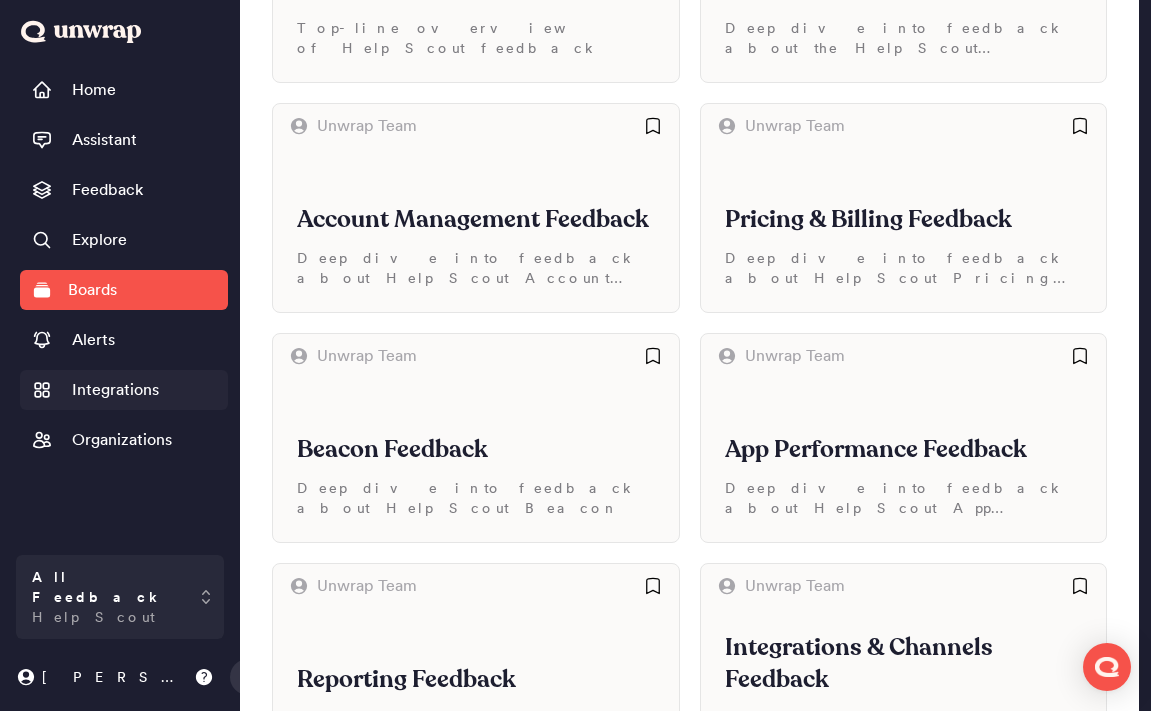 click on "Integrations" at bounding box center [115, 390] 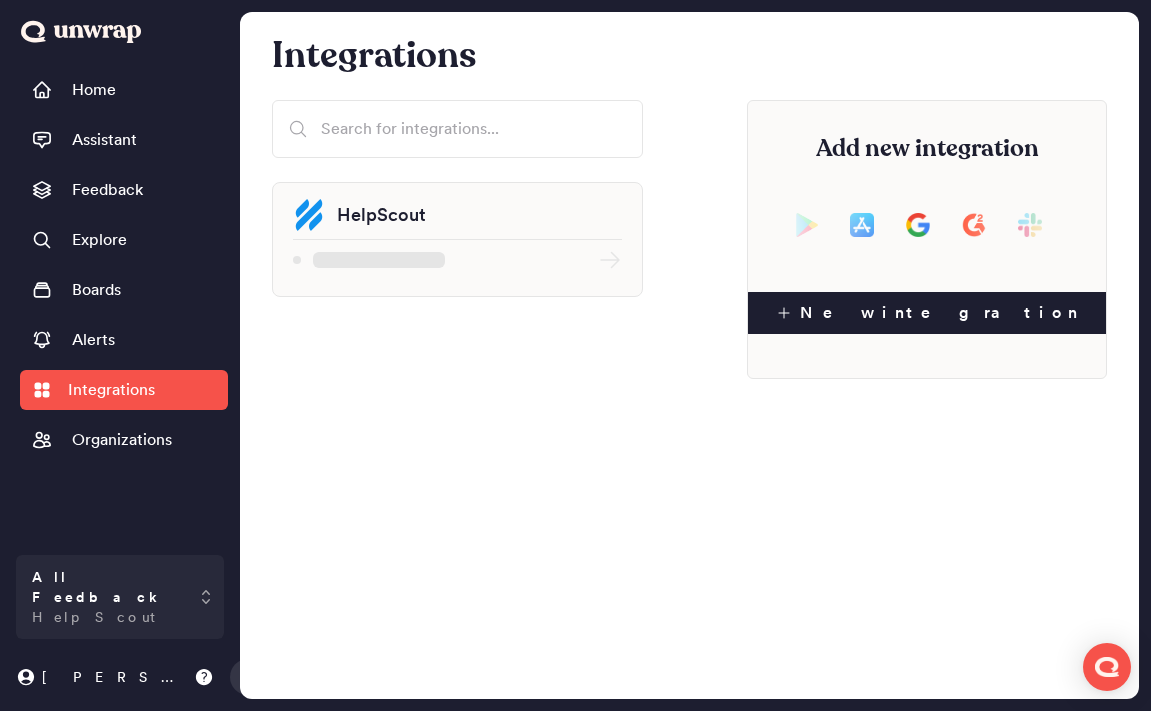 scroll, scrollTop: 0, scrollLeft: 0, axis: both 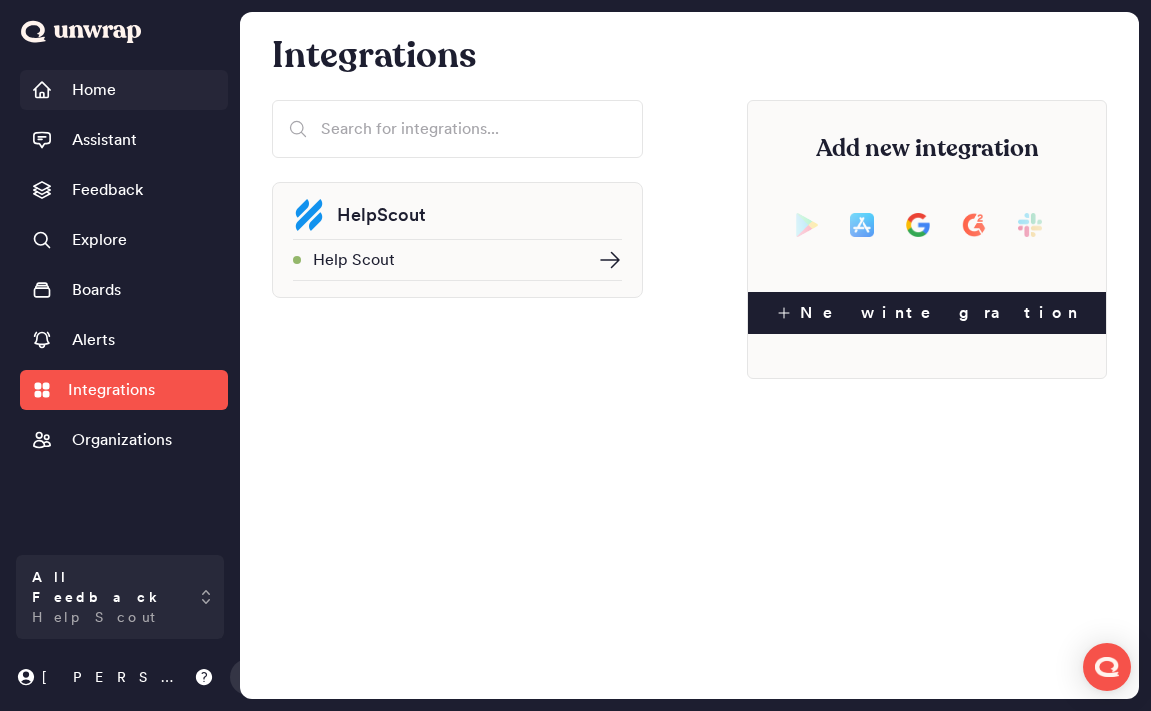 click on "Home" at bounding box center [94, 90] 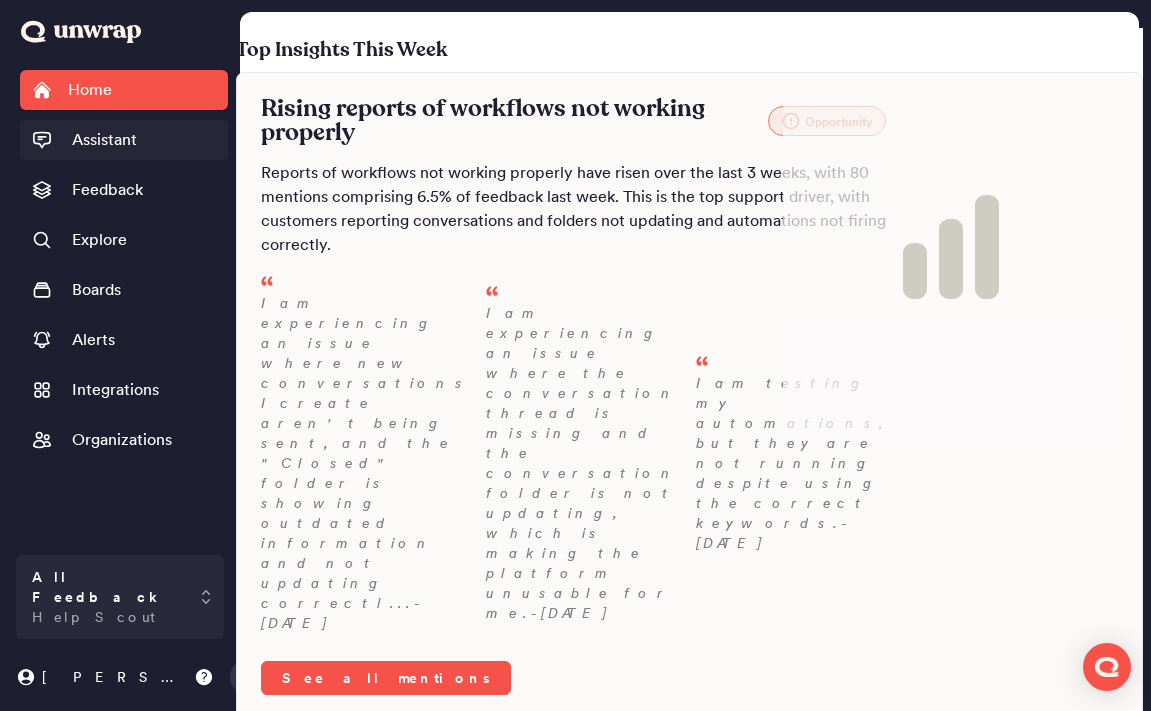 click on "Assistant" at bounding box center [104, 140] 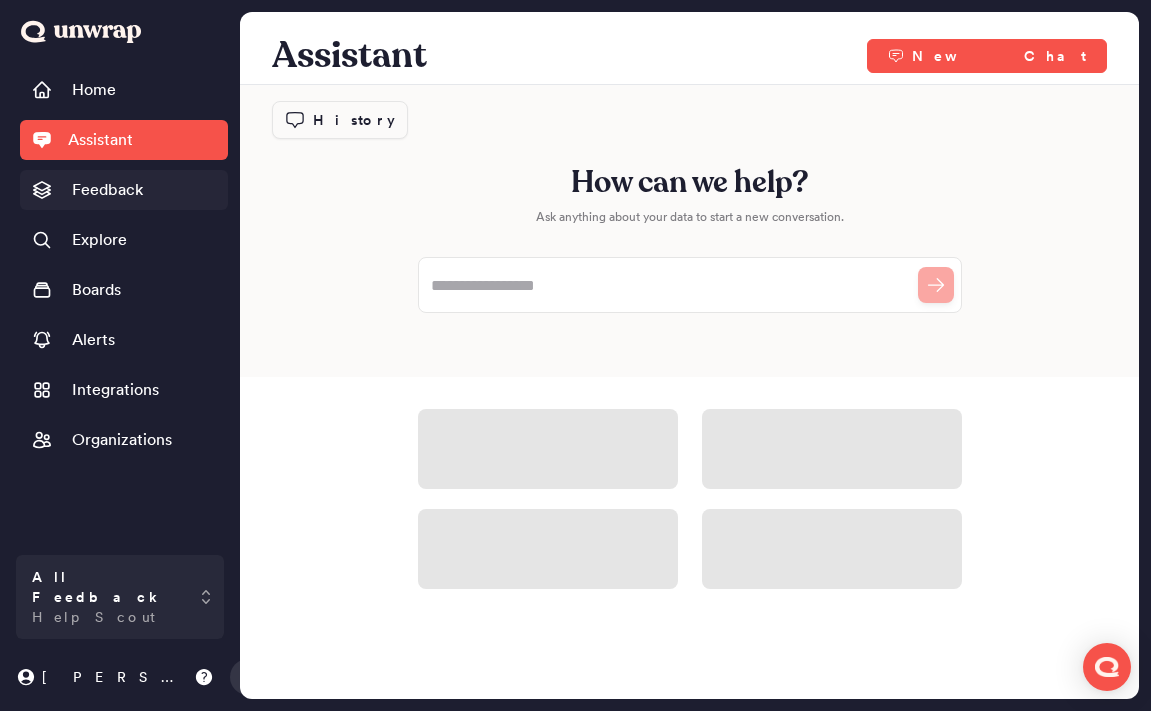 click on "Feedback" at bounding box center (107, 190) 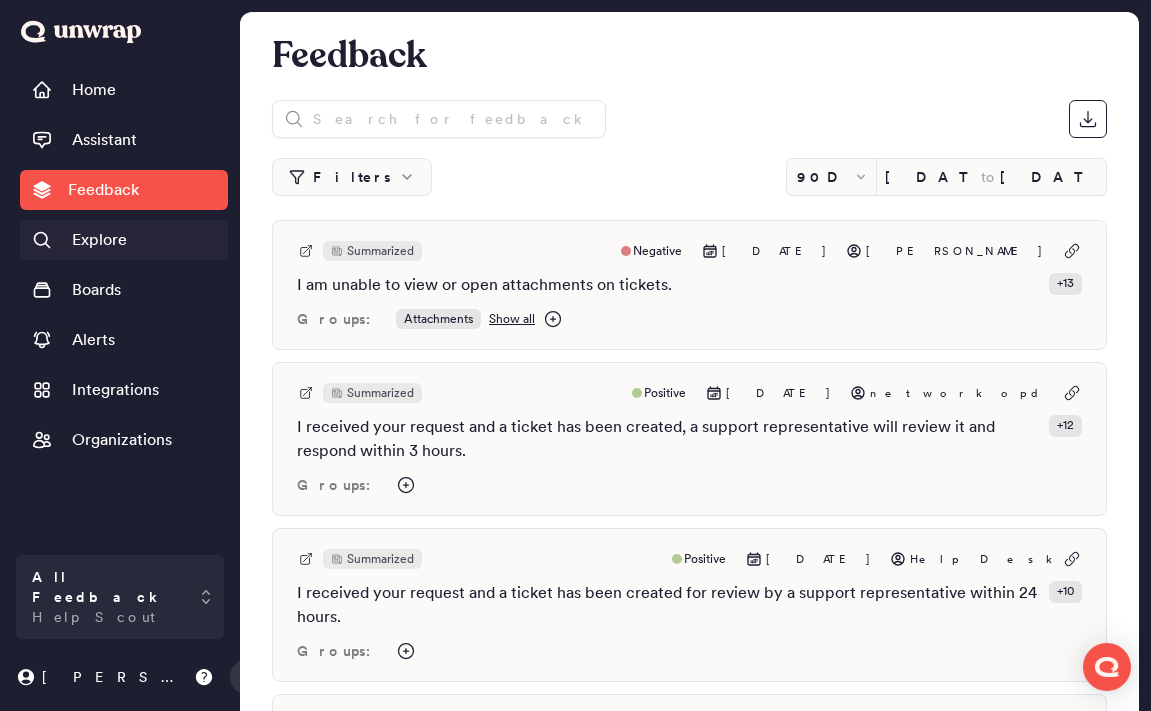click on "Explore" at bounding box center [99, 240] 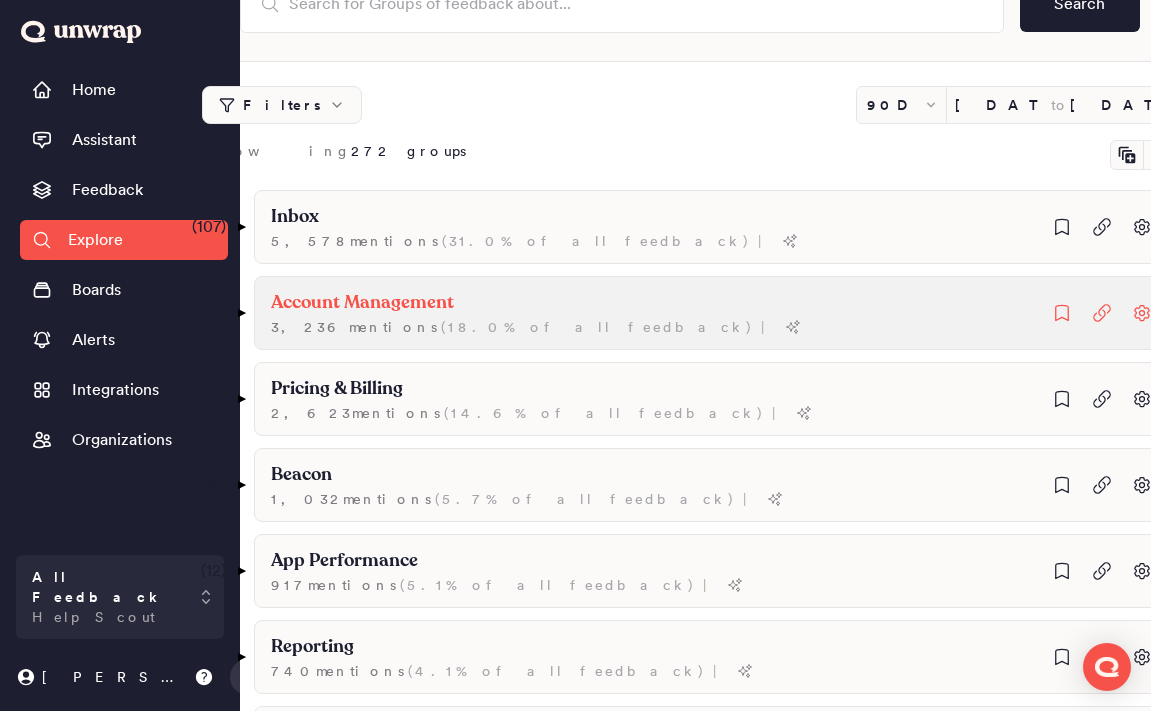 scroll, scrollTop: 203, scrollLeft: 0, axis: vertical 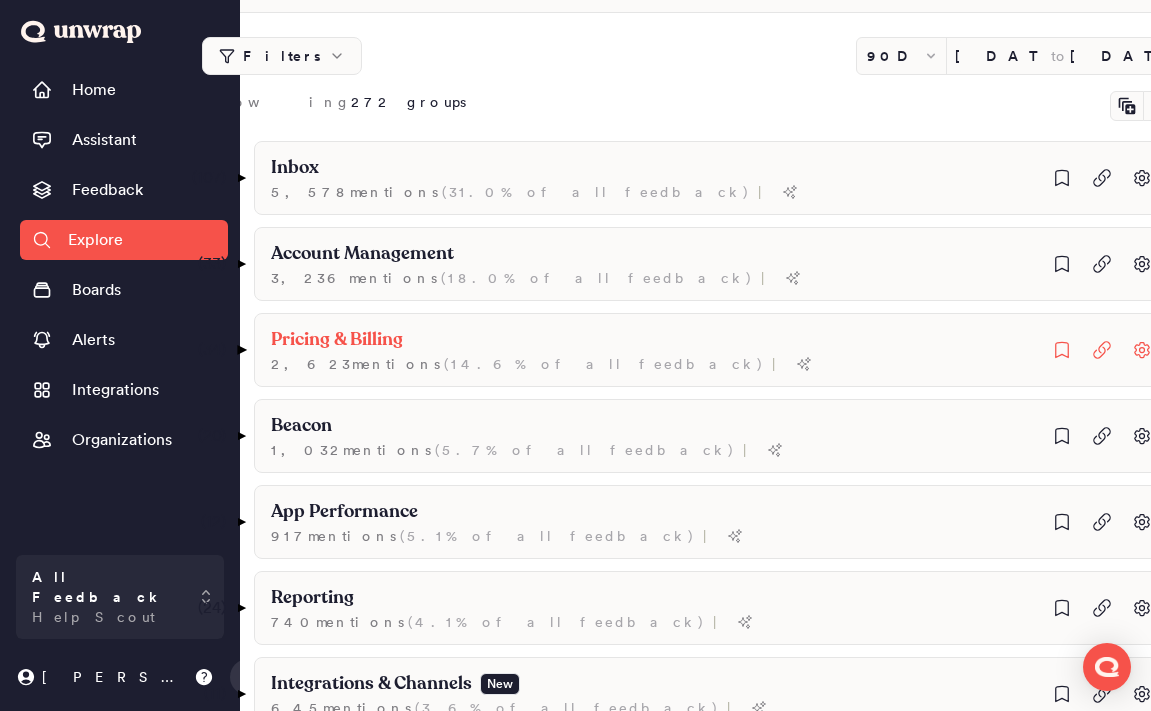 click on "▼" at bounding box center [241, 350] 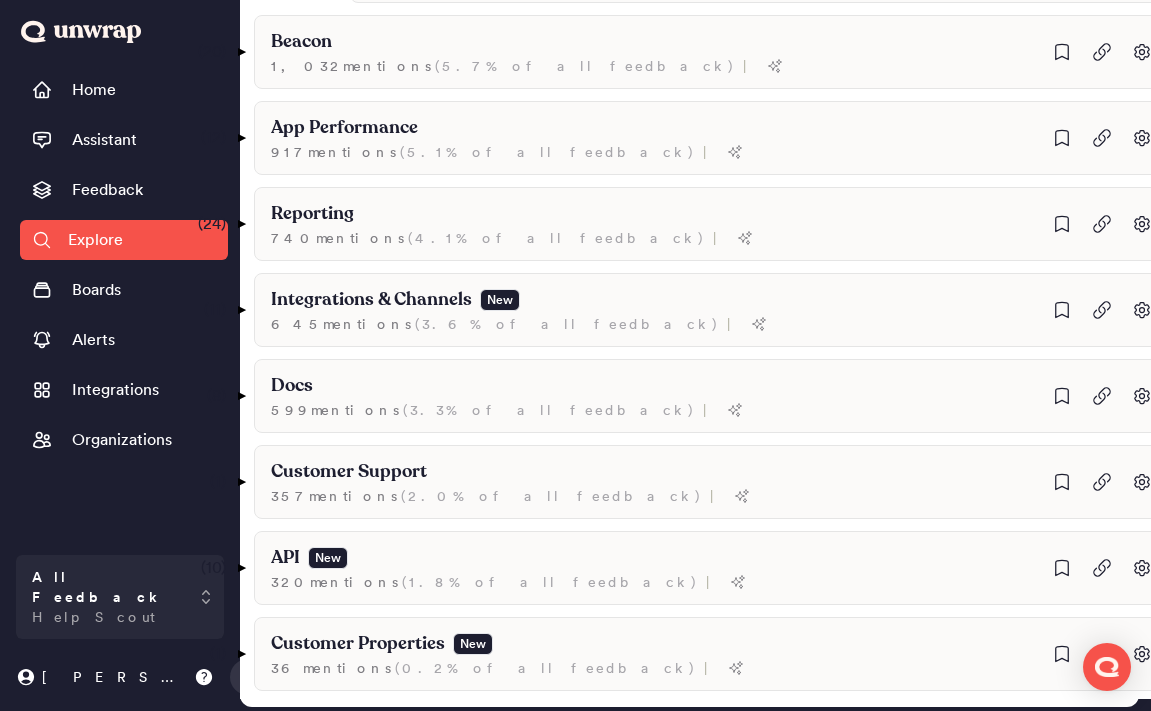 scroll, scrollTop: 0, scrollLeft: 0, axis: both 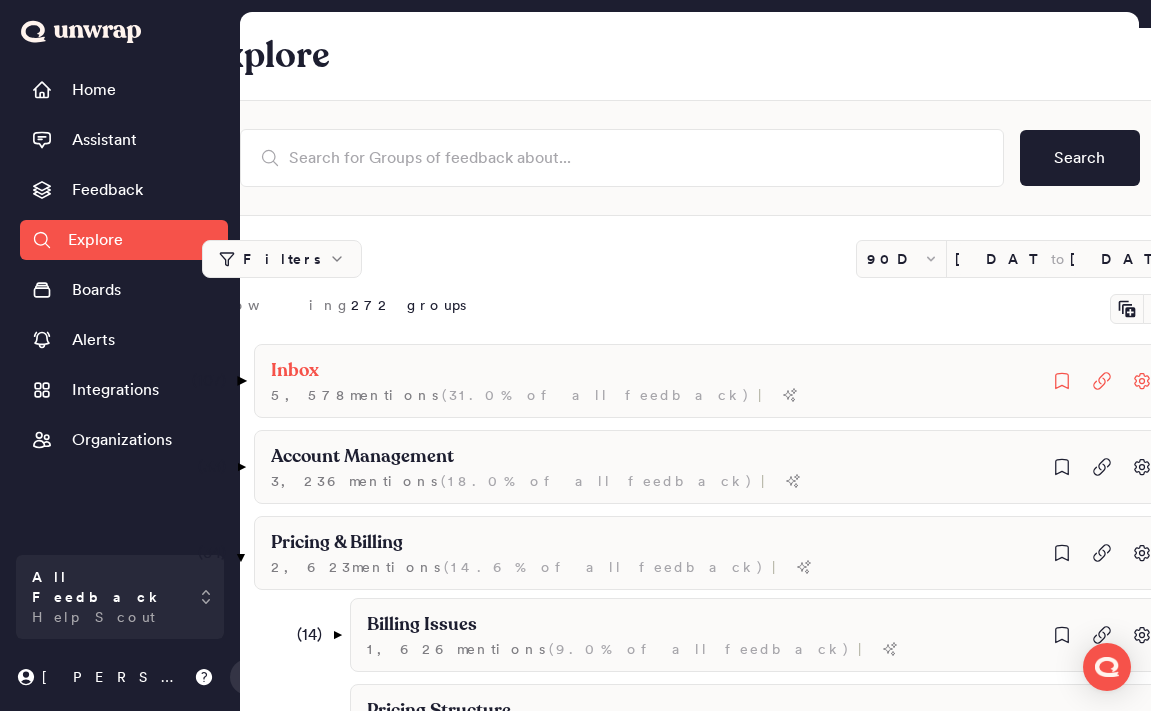 click on "▼" at bounding box center (241, 381) 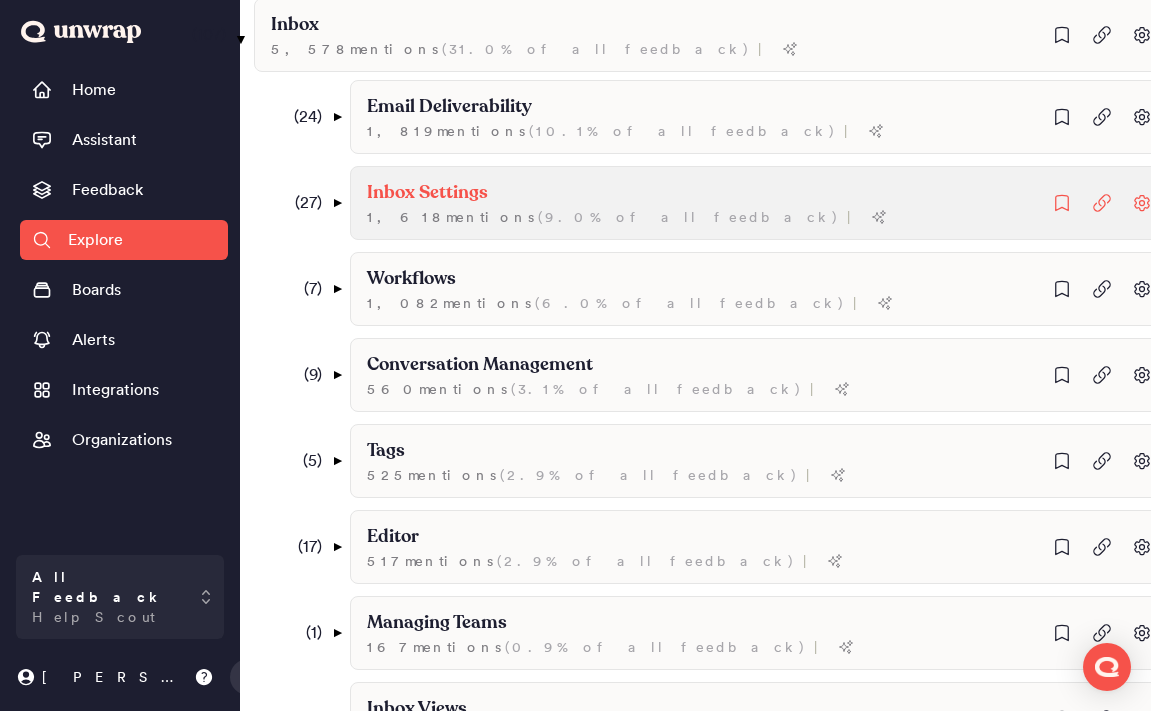 scroll, scrollTop: 416, scrollLeft: 0, axis: vertical 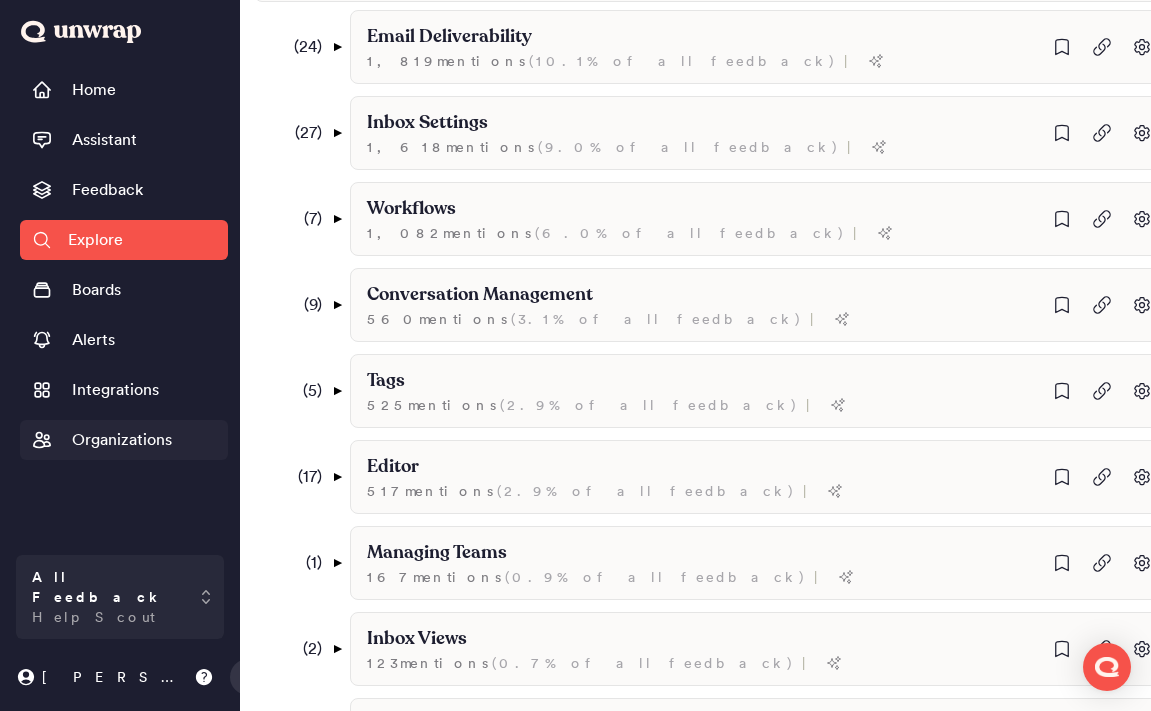 click on "Organizations" at bounding box center (122, 440) 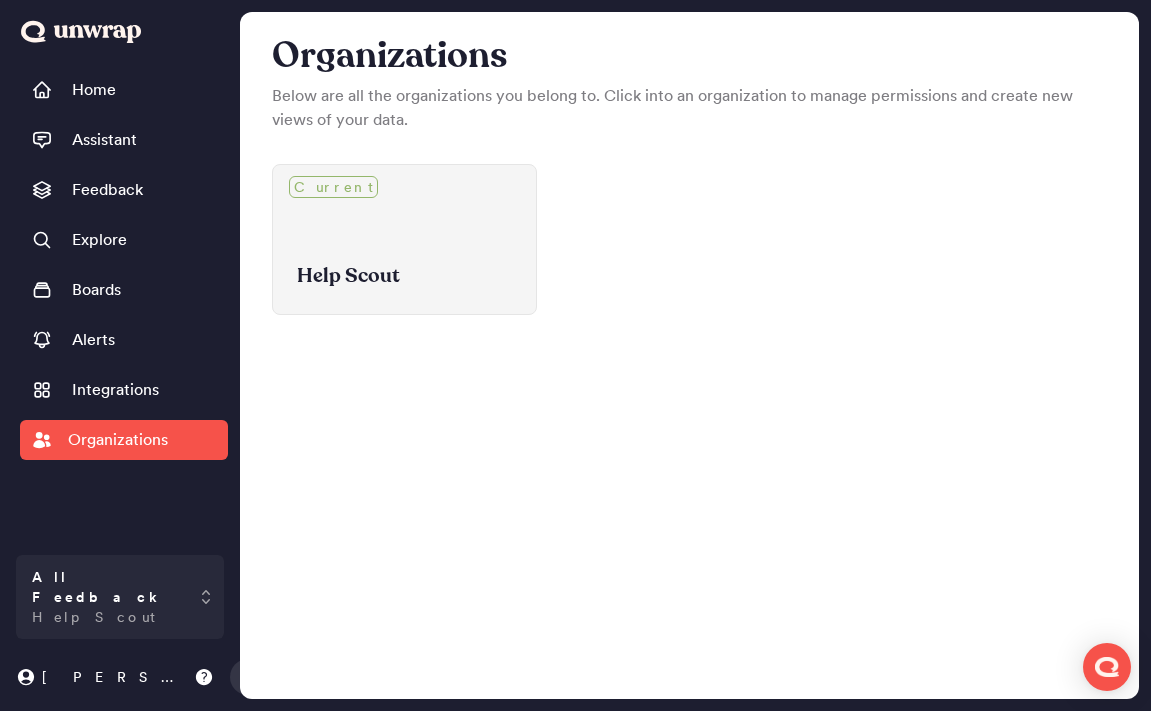 click on "Help Scout" at bounding box center (404, 276) 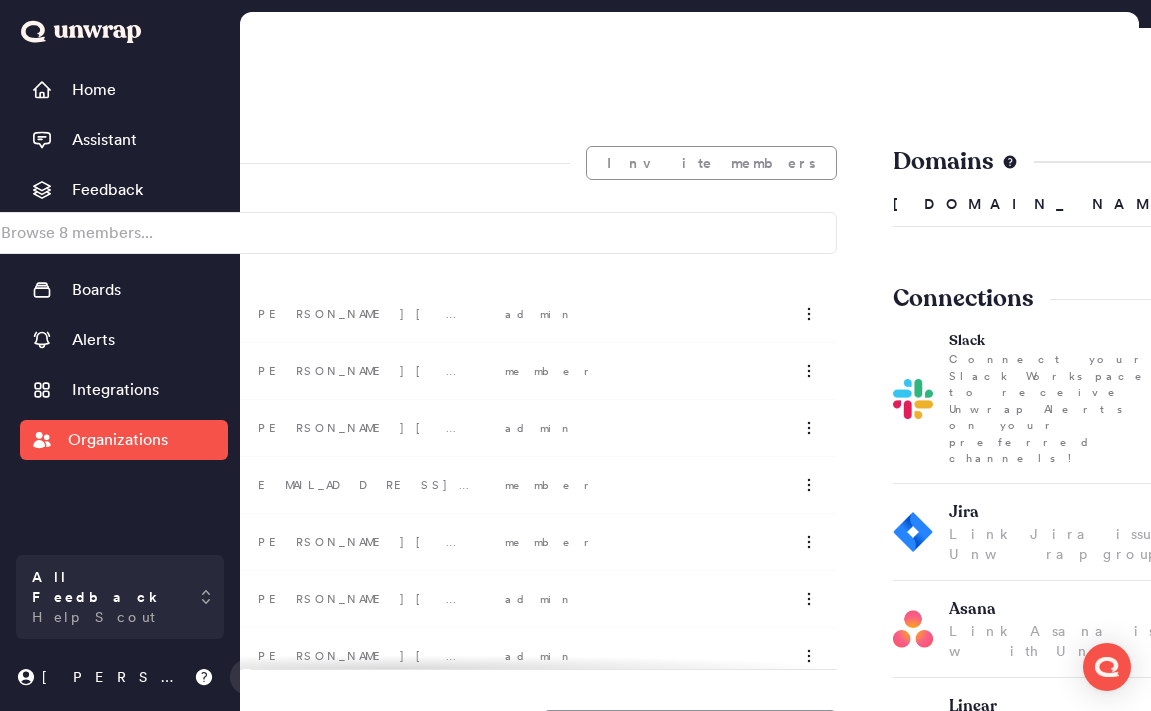 scroll, scrollTop: 72, scrollLeft: 0, axis: vertical 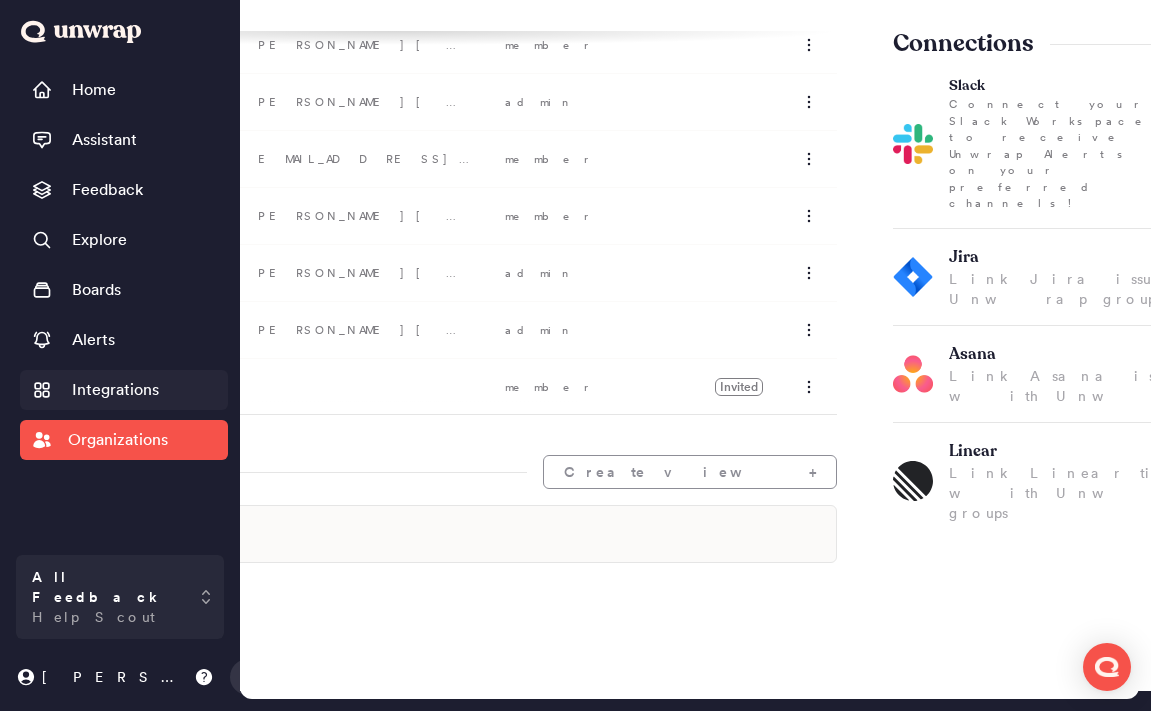 click on "Integrations" at bounding box center [124, 390] 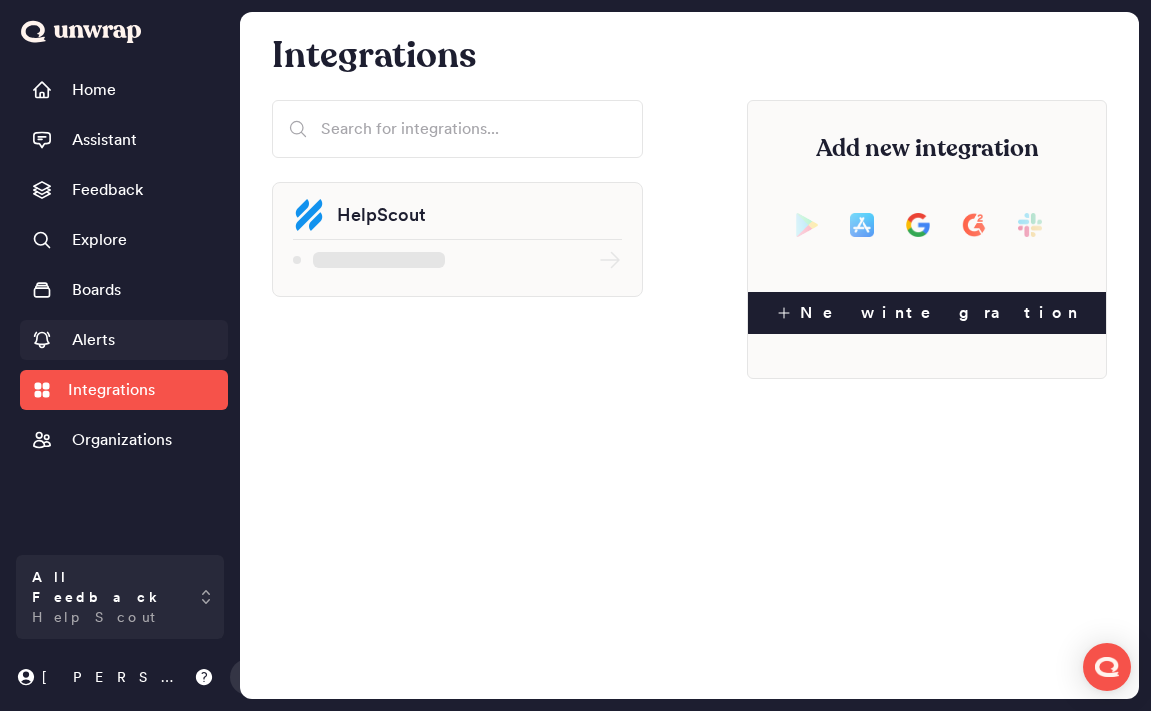 scroll, scrollTop: 0, scrollLeft: 0, axis: both 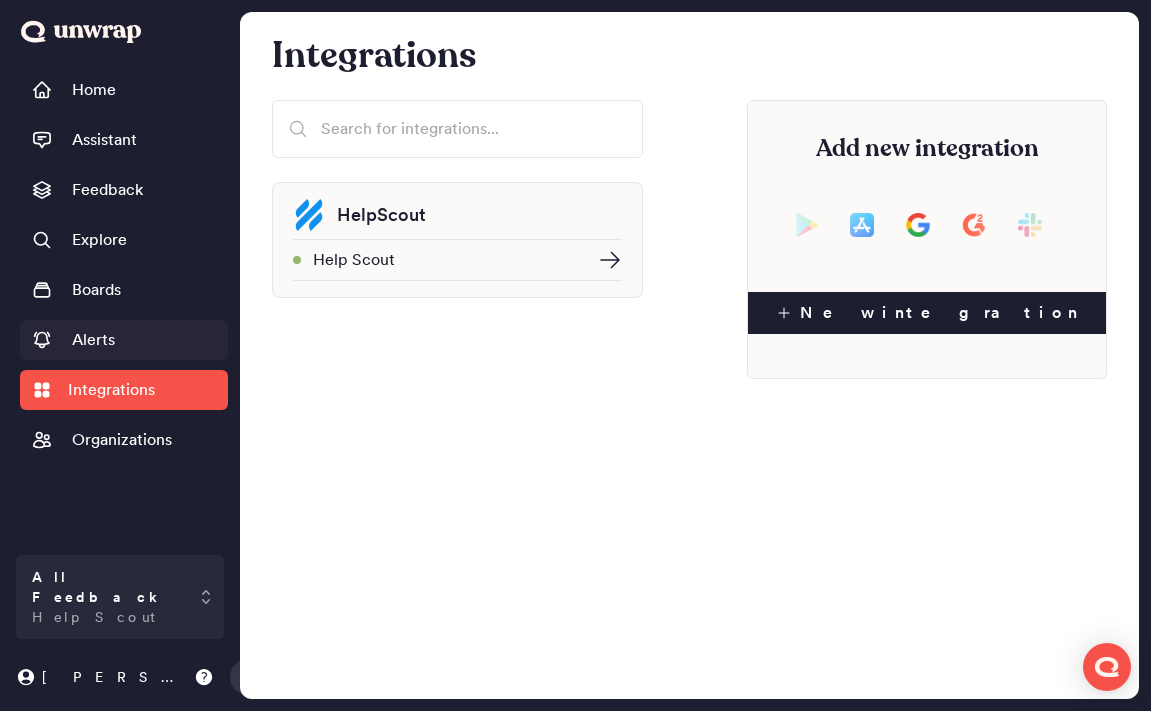 click on "Alerts" at bounding box center [124, 340] 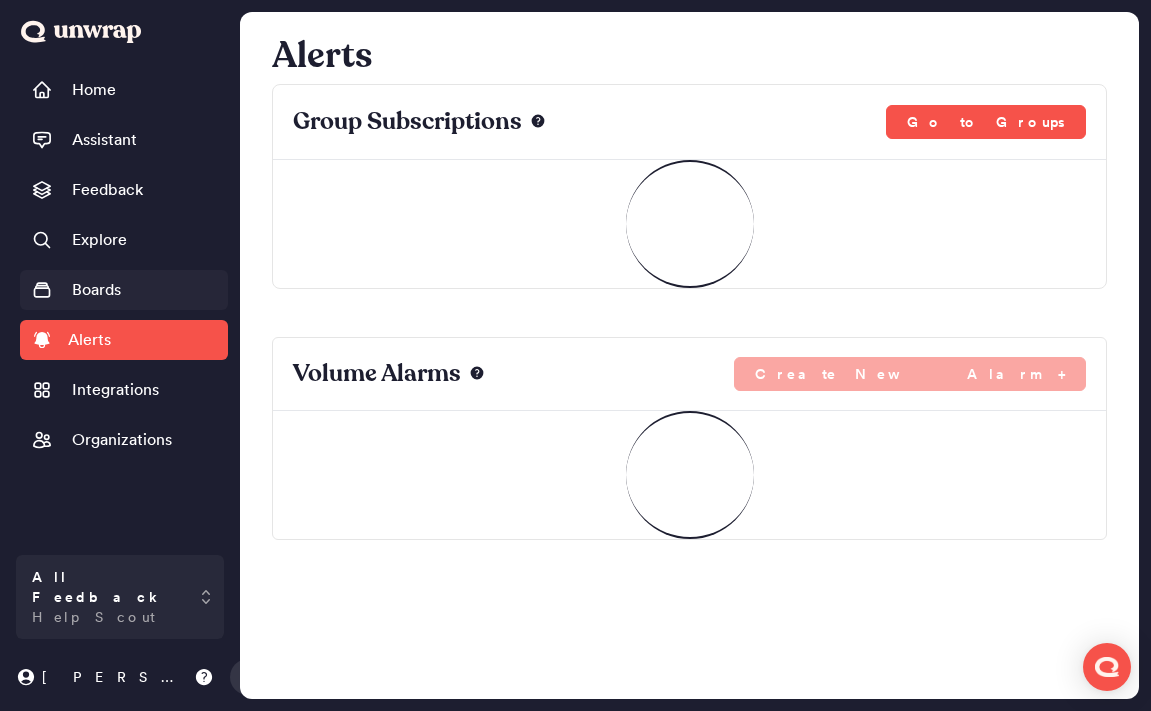 click on "Boards" at bounding box center (96, 290) 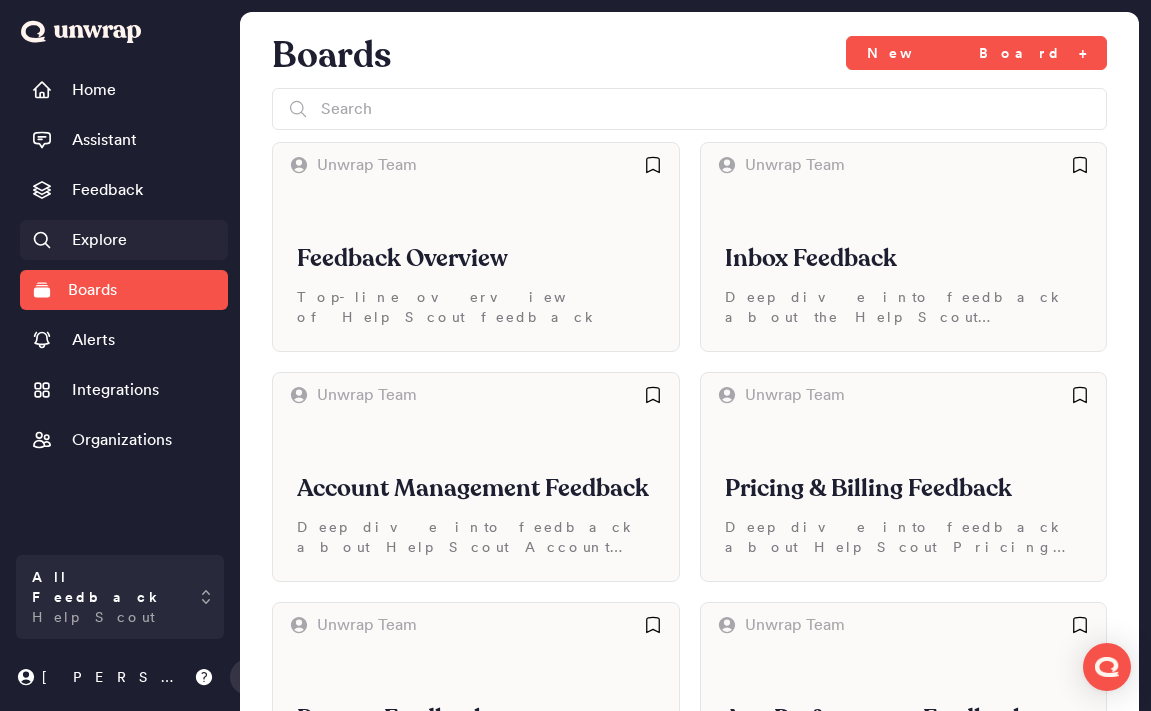 click on "Explore" at bounding box center [124, 240] 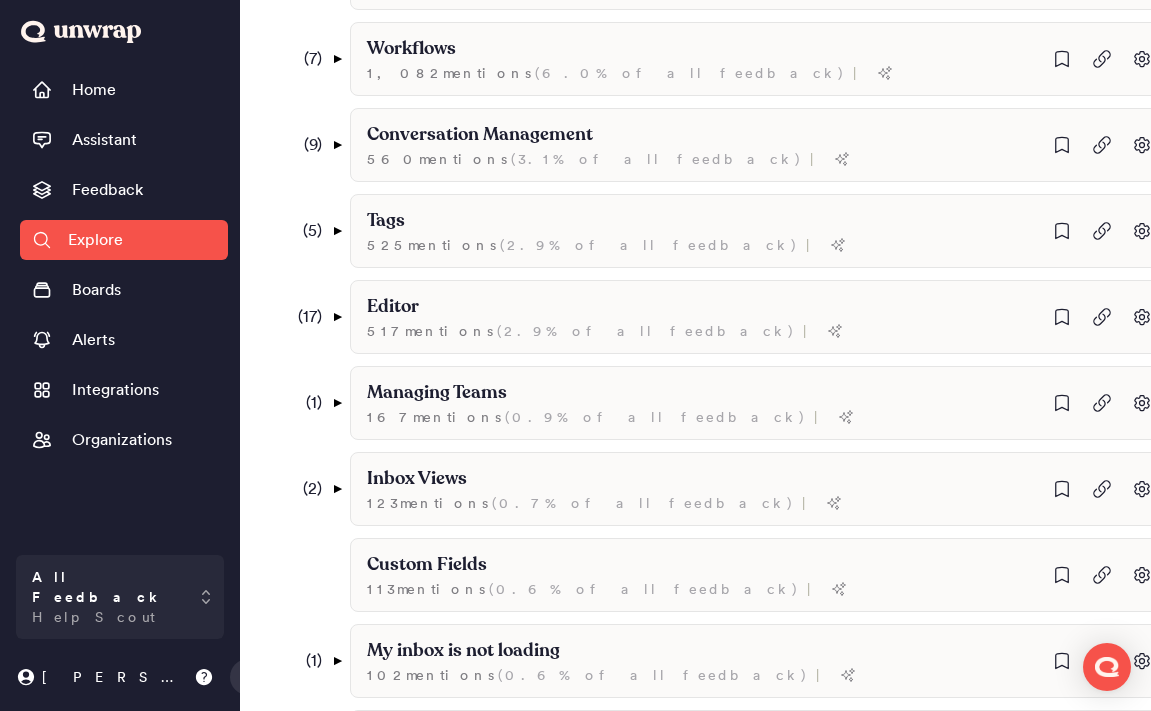 scroll, scrollTop: 617, scrollLeft: 0, axis: vertical 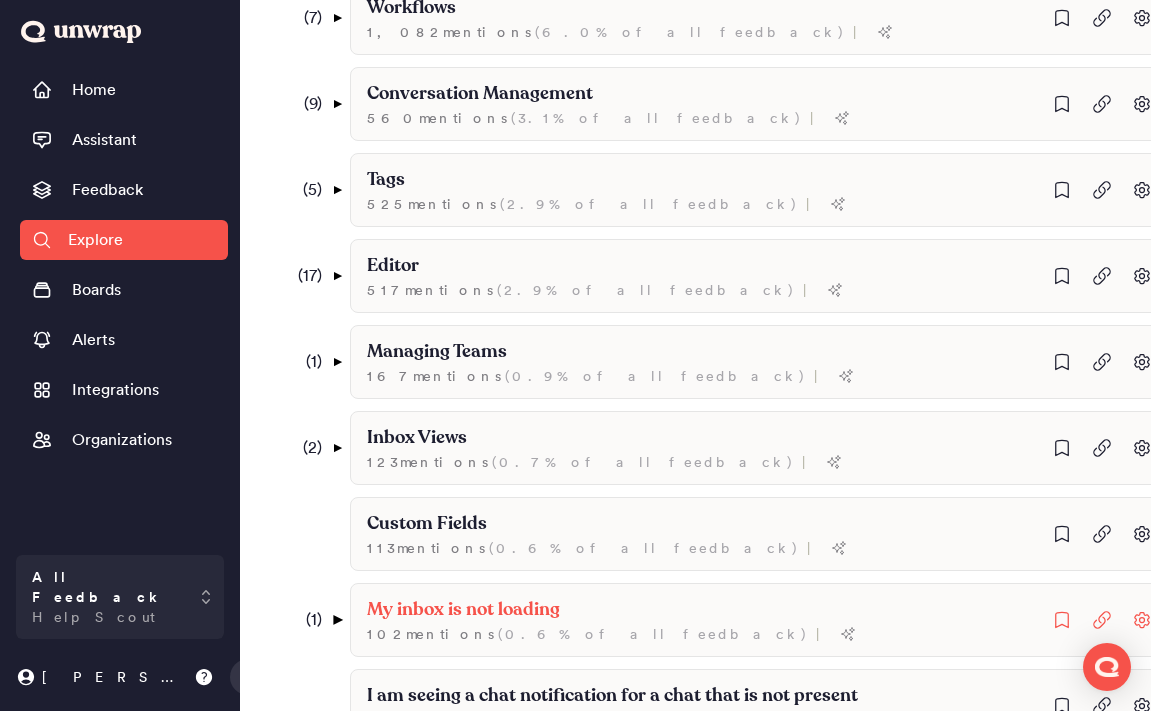 click on "▼" at bounding box center (337, 620) 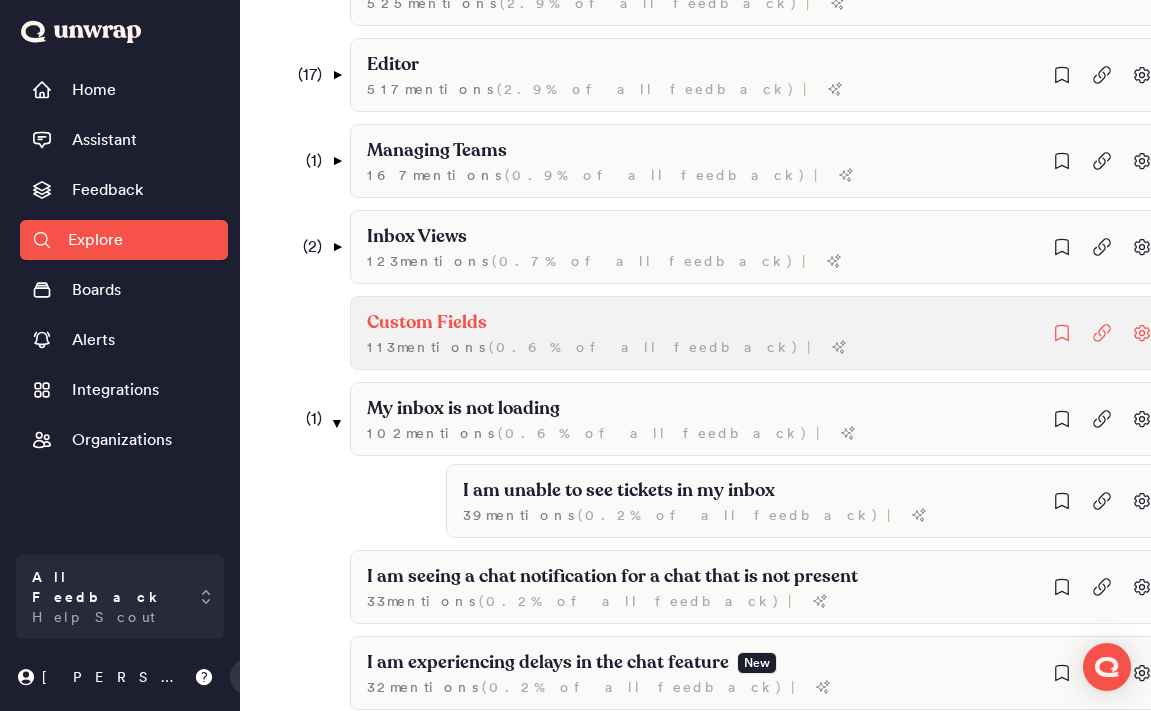 scroll, scrollTop: 975, scrollLeft: 0, axis: vertical 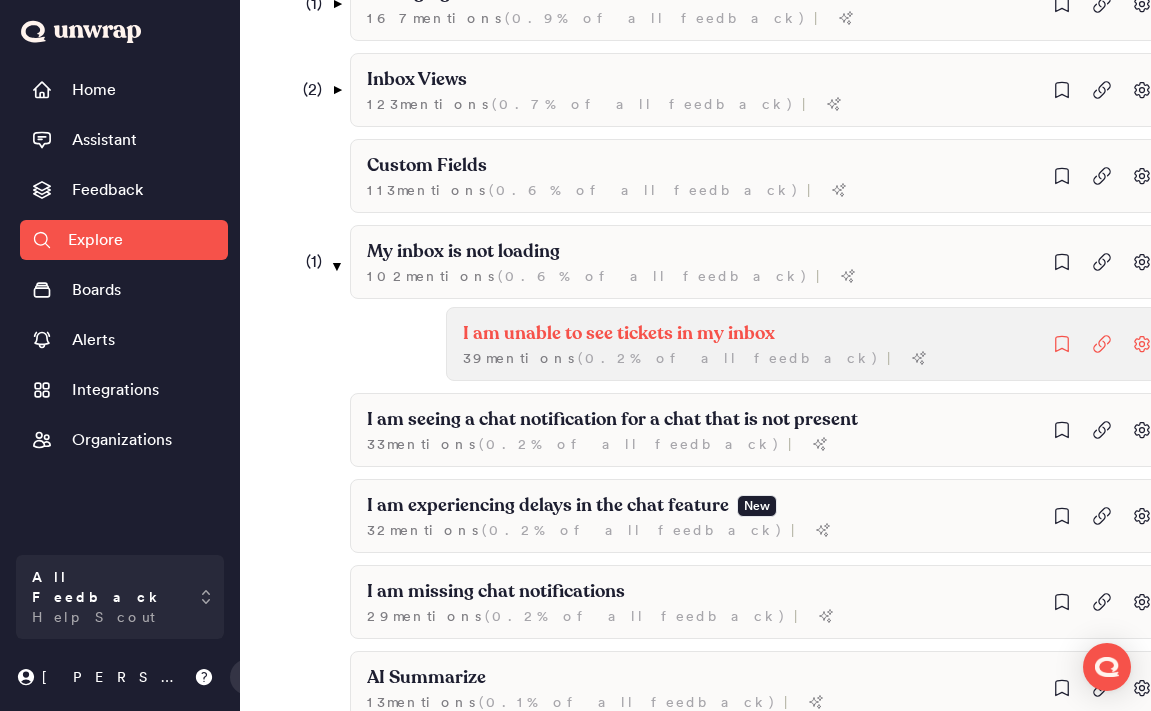 click on "I am unable to see tickets in my inbox" at bounding box center (619, 334) 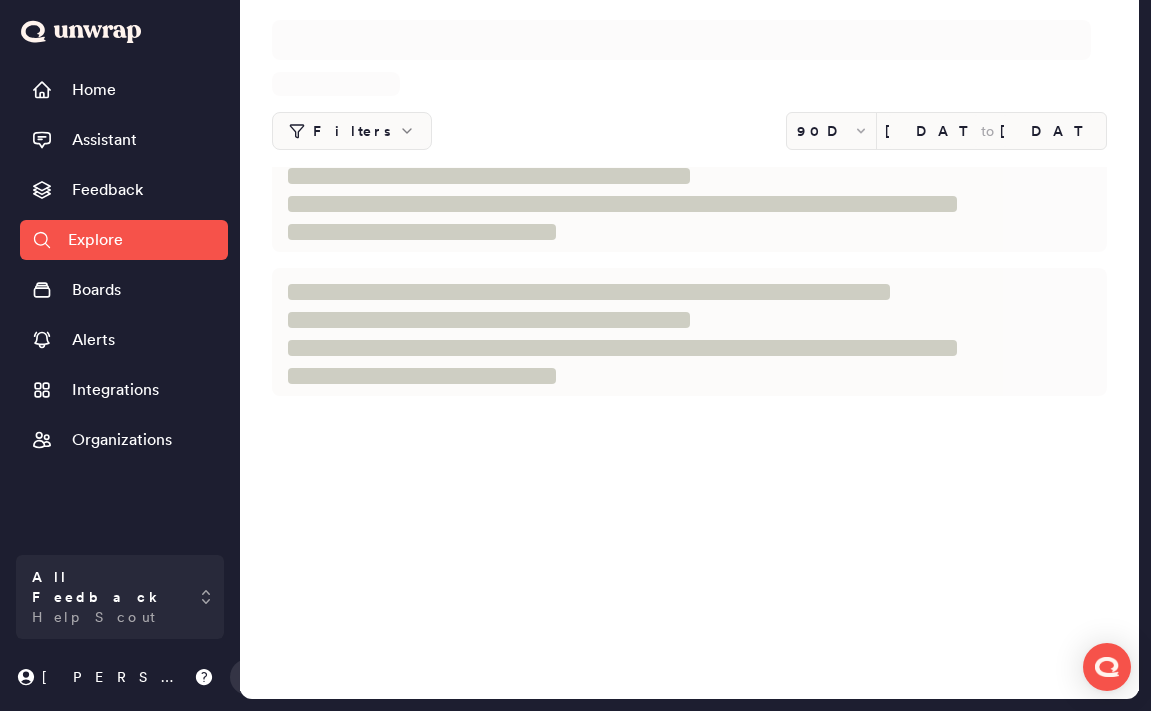 scroll, scrollTop: 0, scrollLeft: 0, axis: both 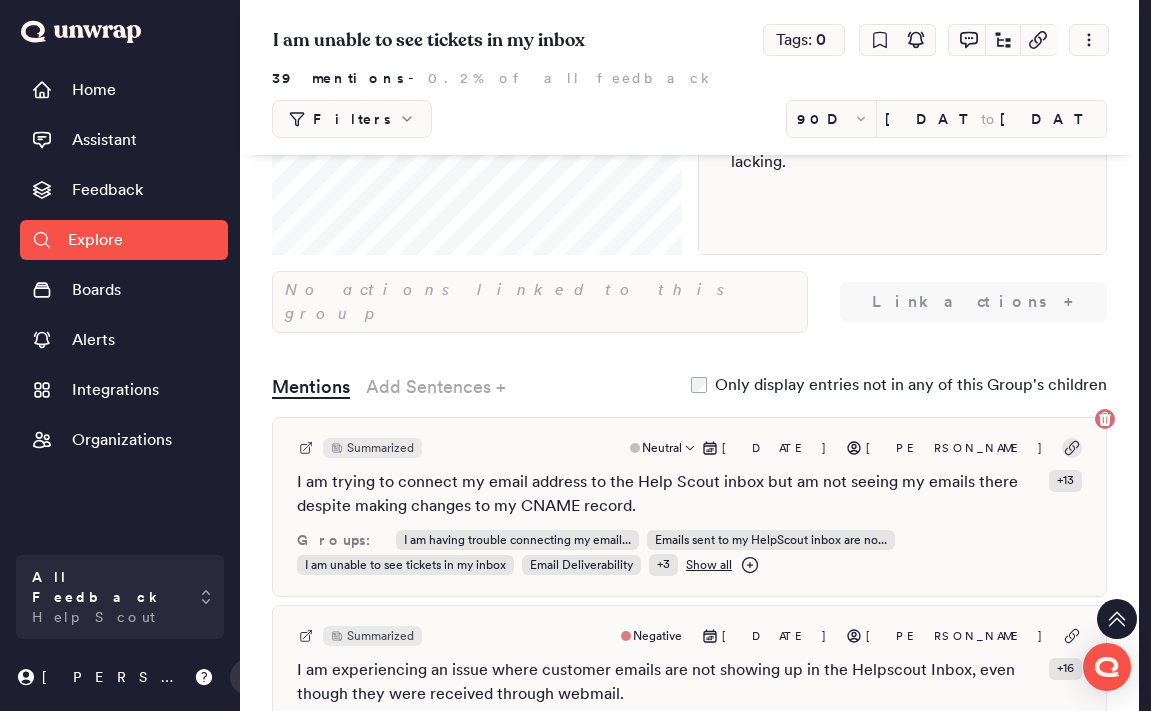 click 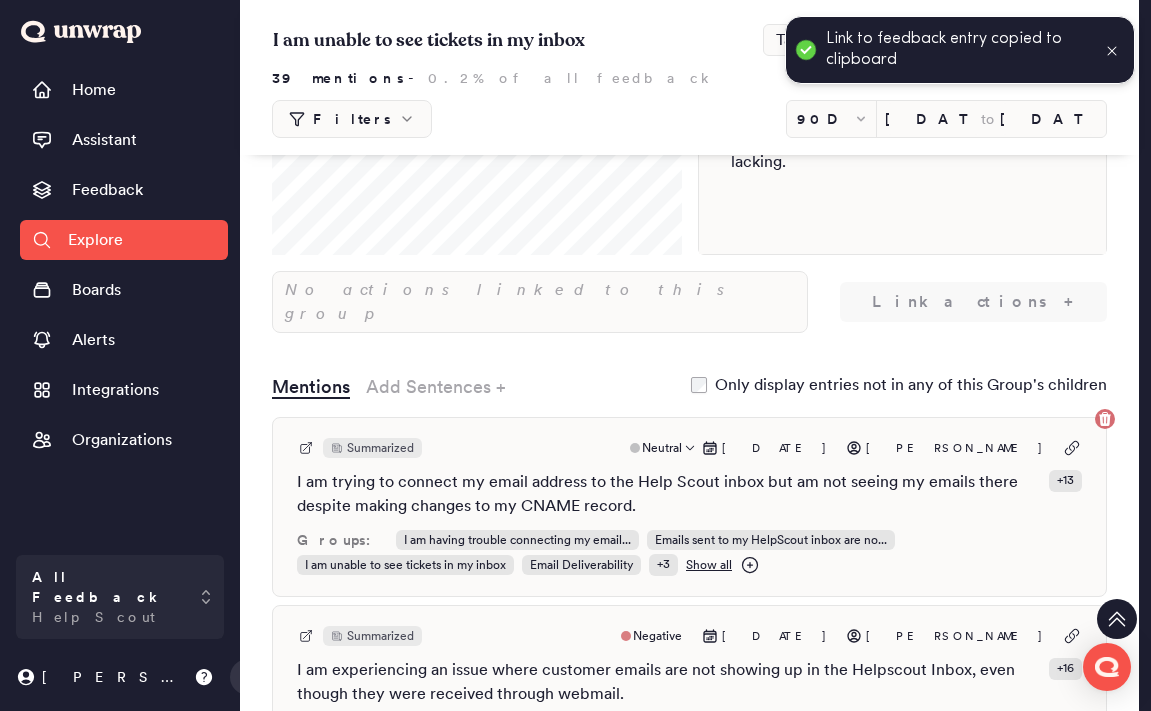 click on "Mark McEnroe" at bounding box center (960, 448) 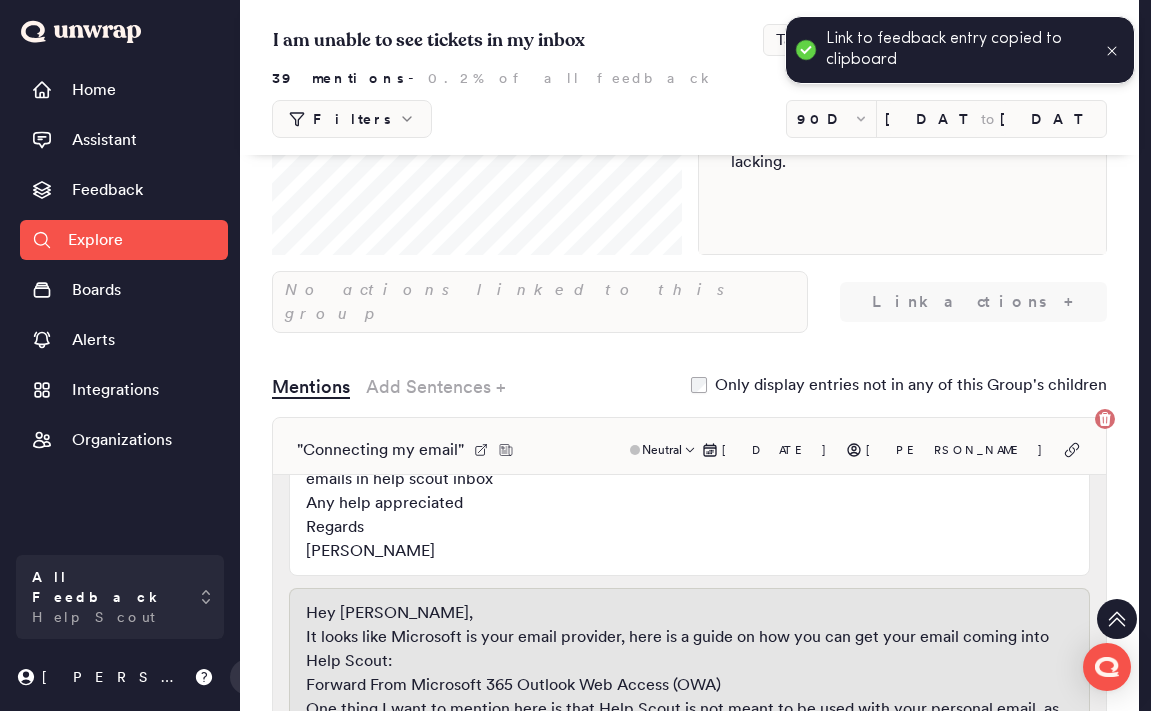 scroll, scrollTop: 110, scrollLeft: 0, axis: vertical 